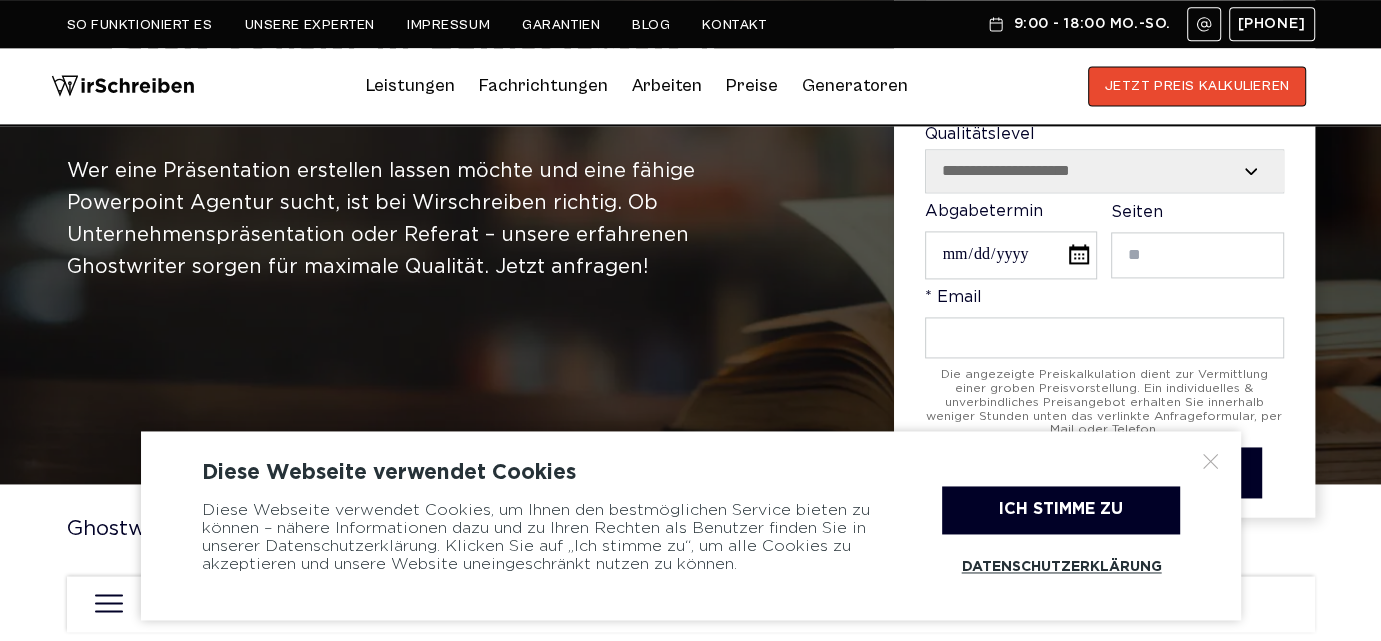 scroll, scrollTop: 216, scrollLeft: 0, axis: vertical 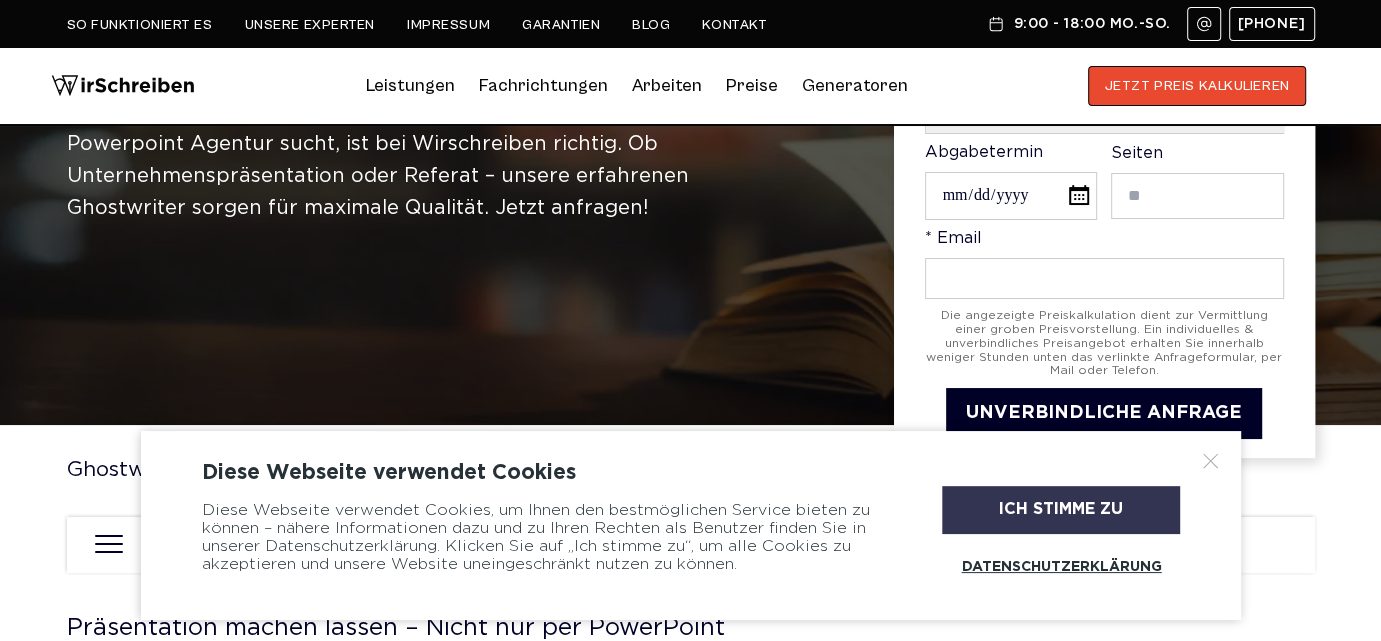 click on "Ich stimme zu" at bounding box center (1061, 510) 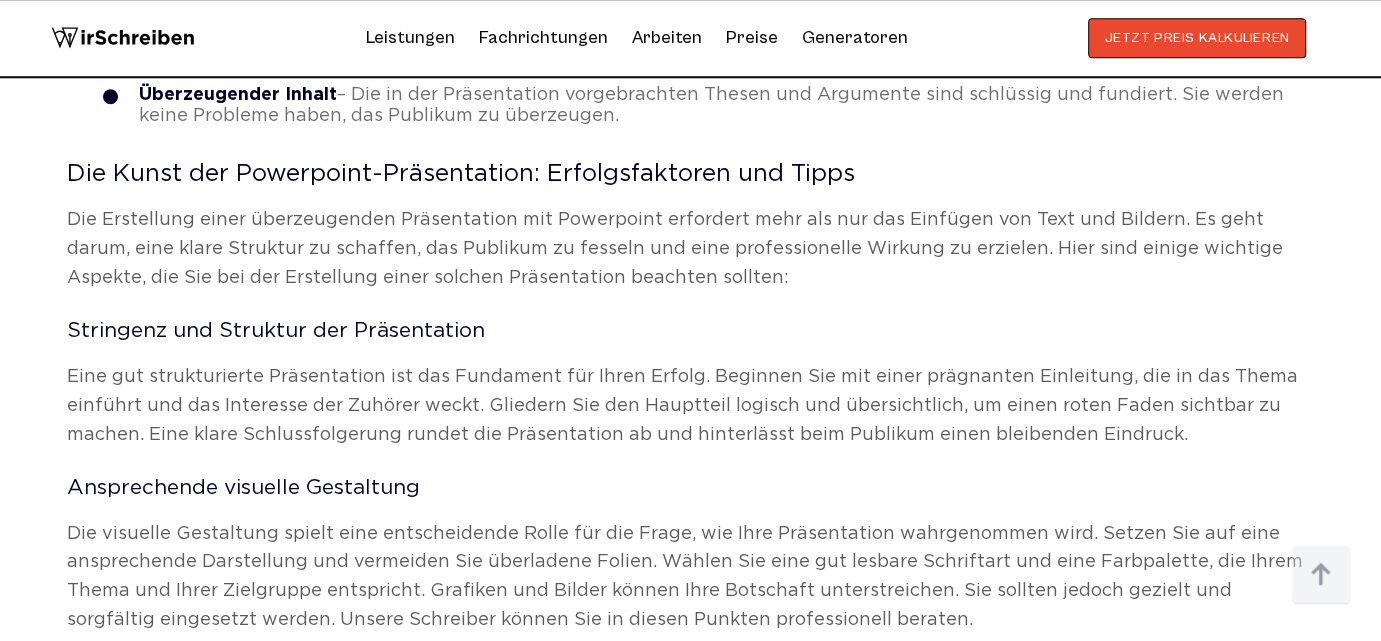 scroll, scrollTop: 3996, scrollLeft: 0, axis: vertical 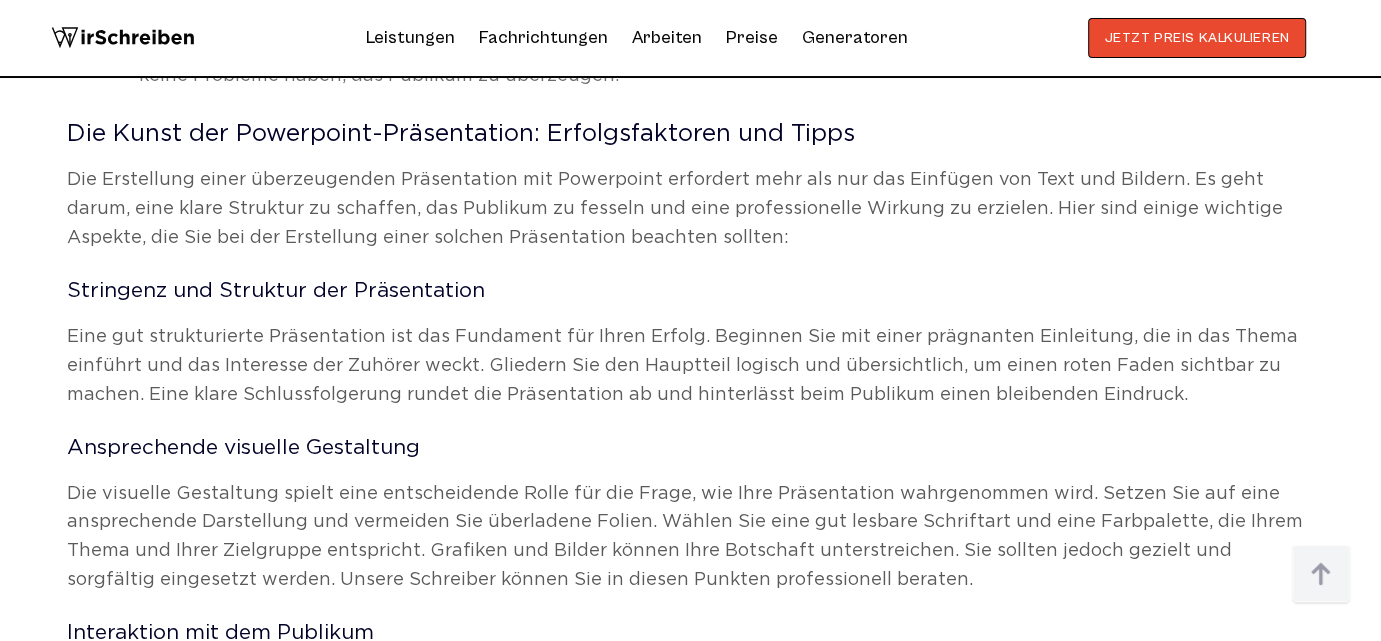 click on "Stringenz und Struktur der Präsentation" at bounding box center [691, 291] 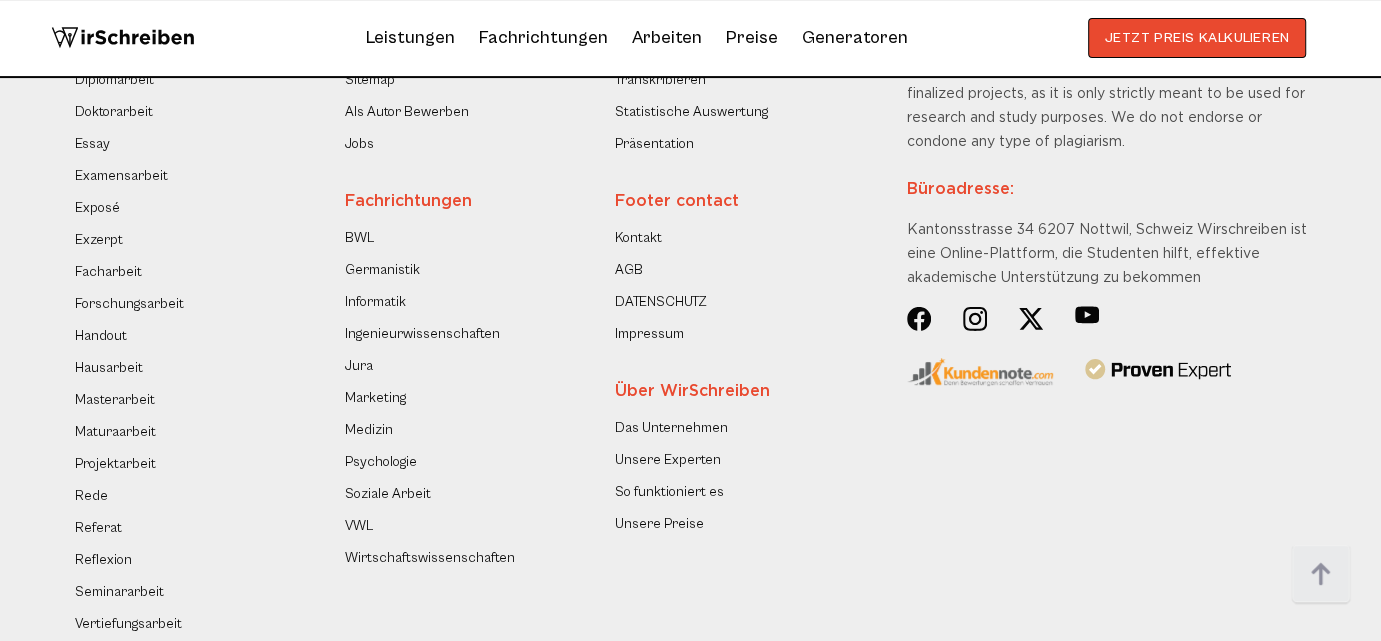scroll, scrollTop: 6372, scrollLeft: 0, axis: vertical 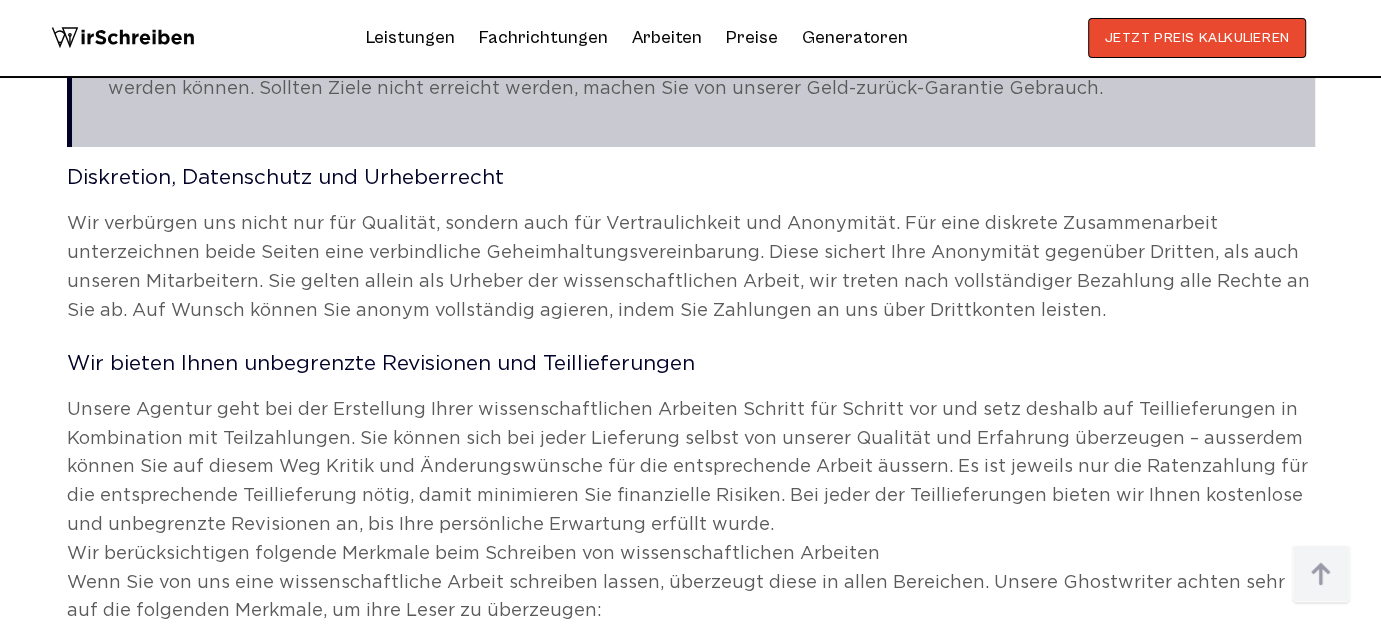 click on "Wir bieten Ihnen unbegrenzte Revisionen und Teillieferungen" at bounding box center [691, 364] 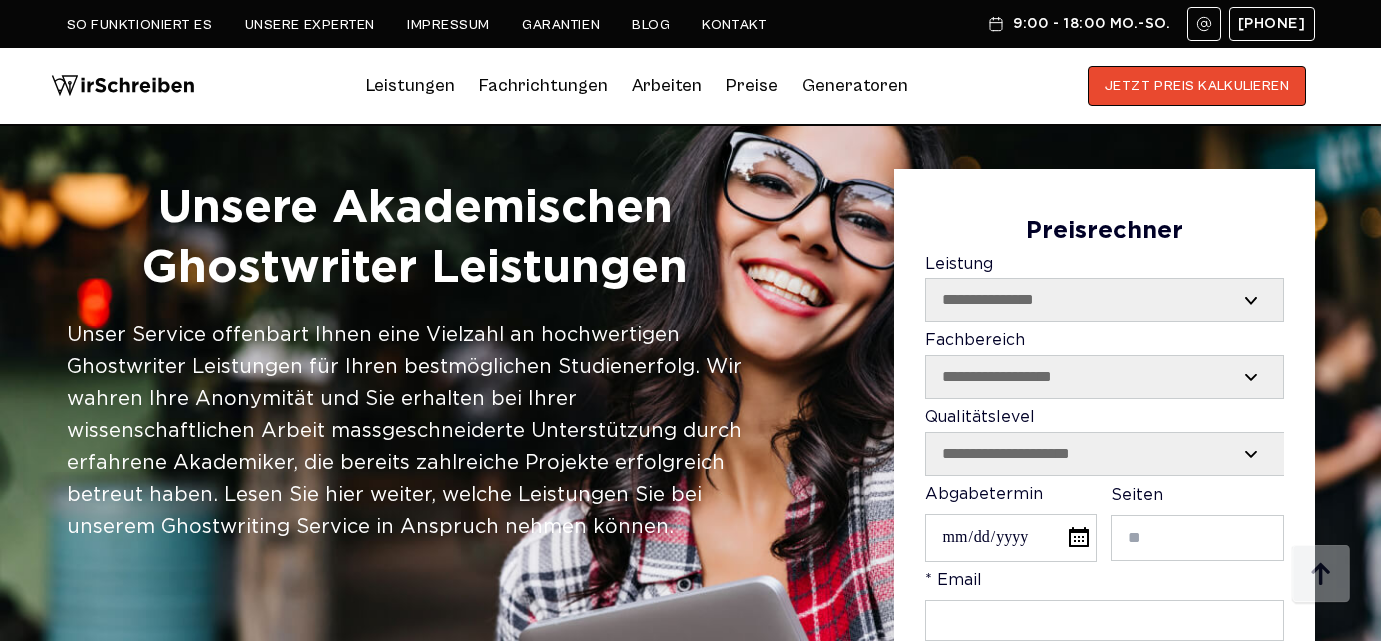 scroll, scrollTop: 0, scrollLeft: 0, axis: both 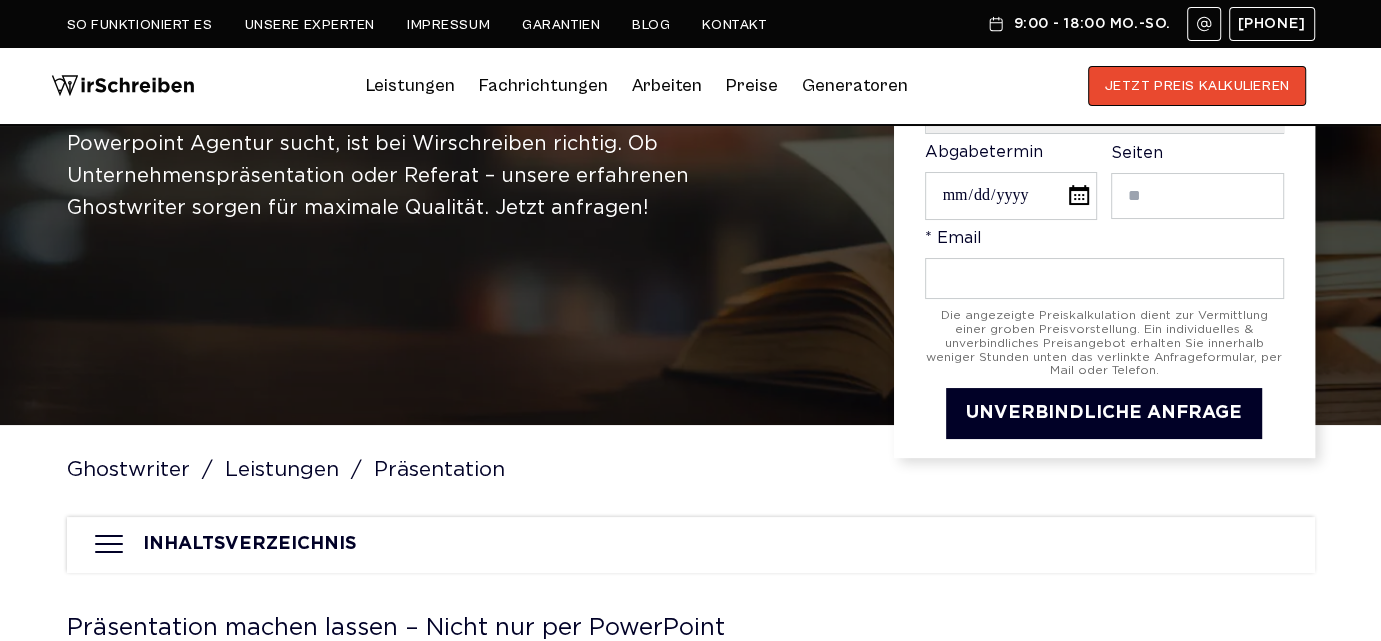 click on "UNVERBINDLICHE ANFRAGE" at bounding box center [1104, 413] 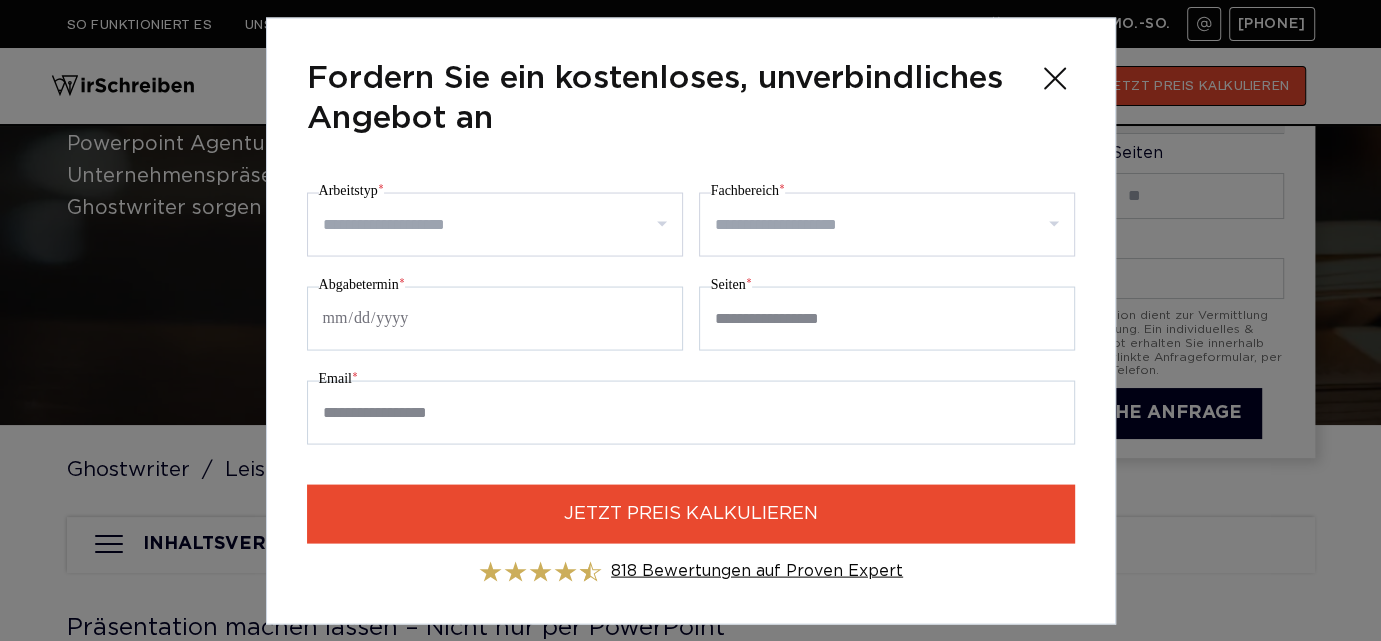 click on "Arbeitstyp  *" at bounding box center [502, 224] 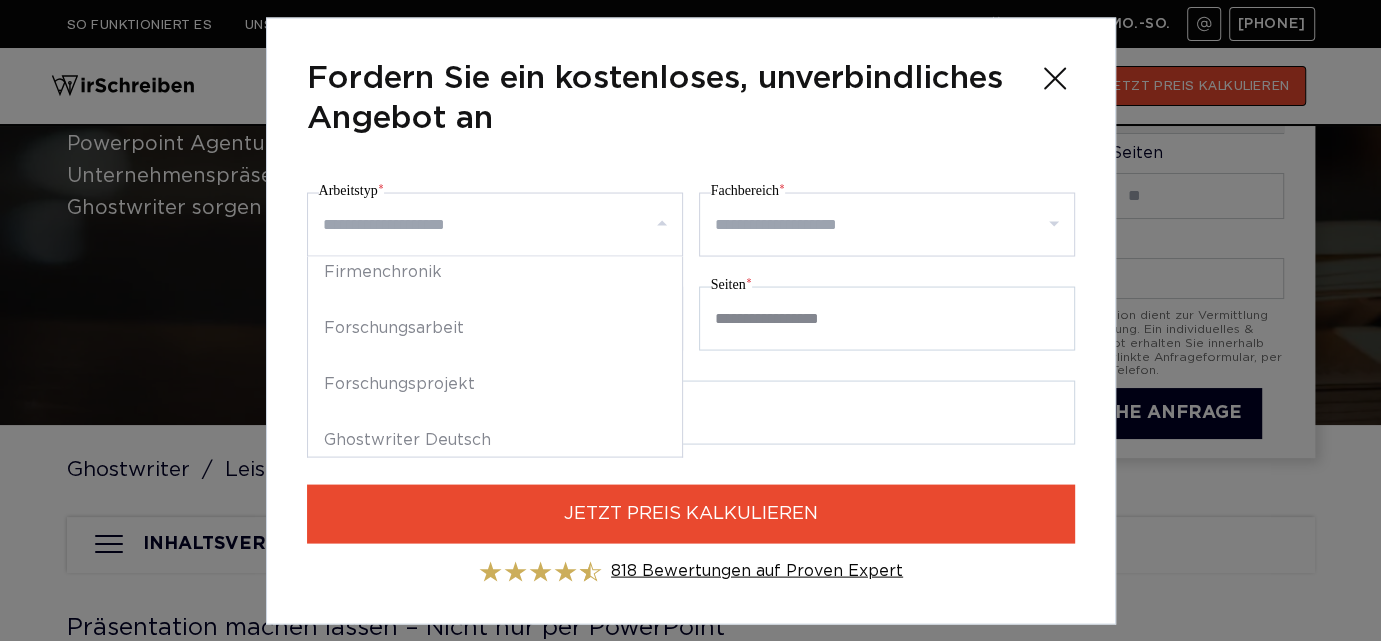 scroll, scrollTop: 1995, scrollLeft: 0, axis: vertical 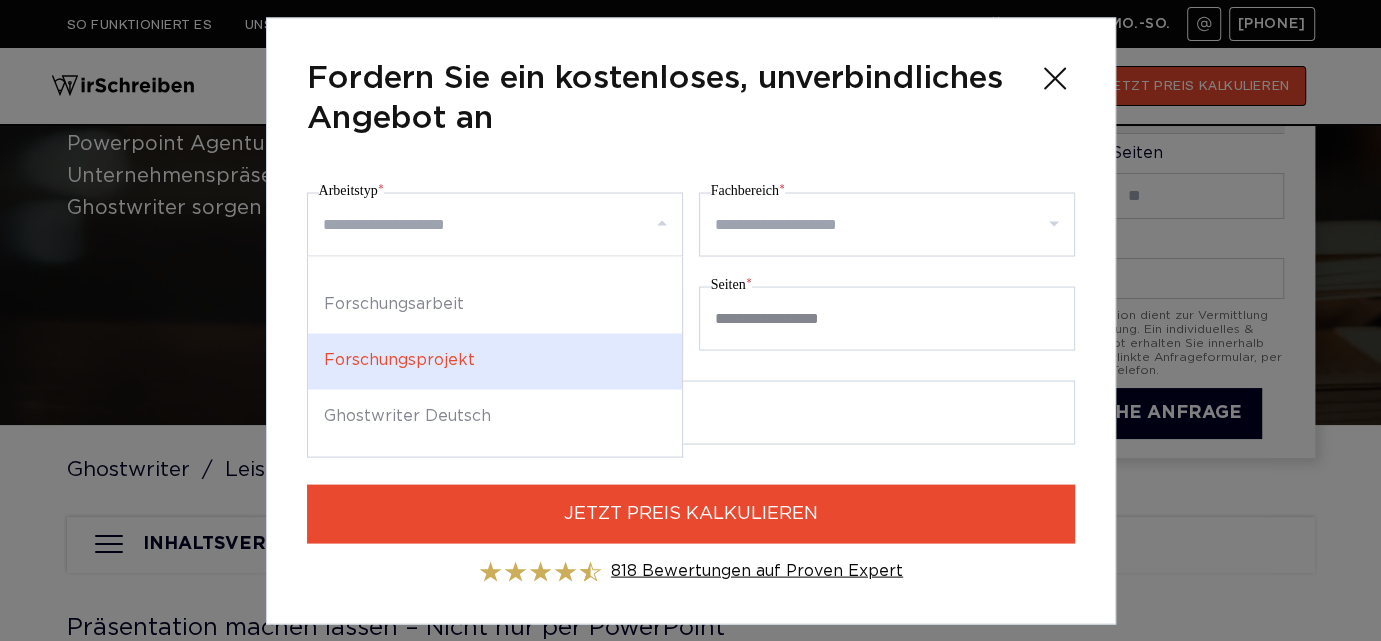 click on "Forschungsprojekt" at bounding box center (495, 361) 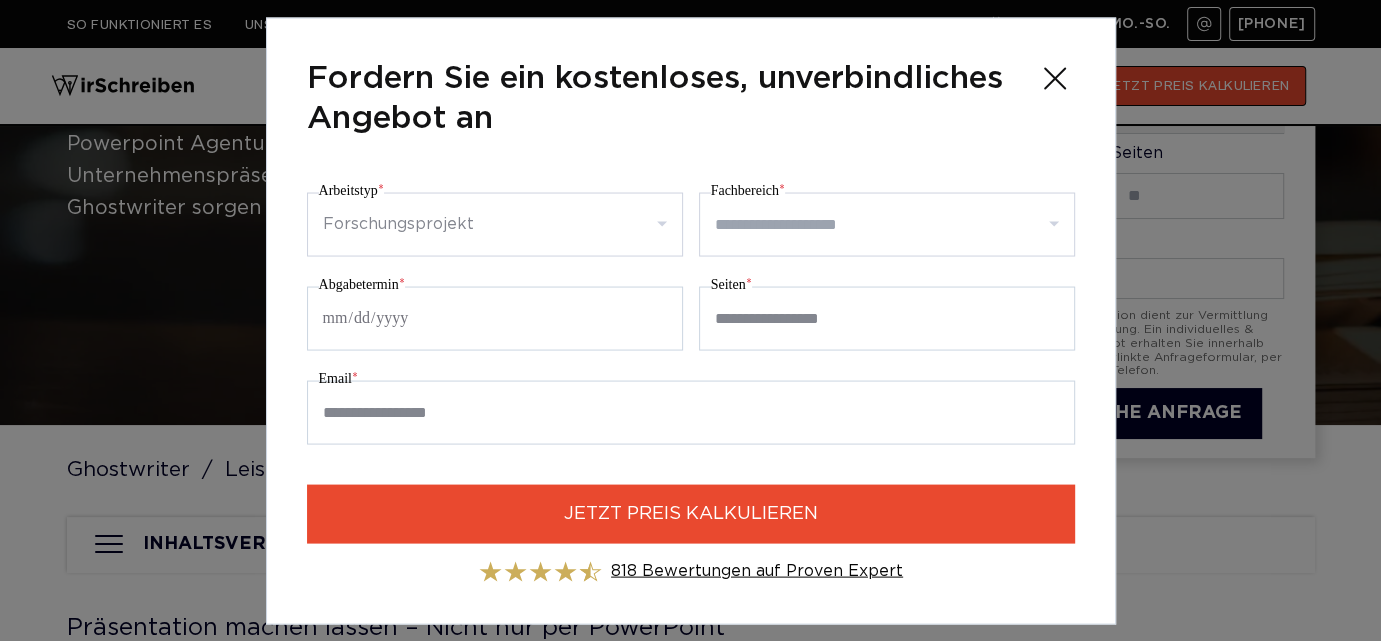 click on "Fachbereich  *" at bounding box center (894, 224) 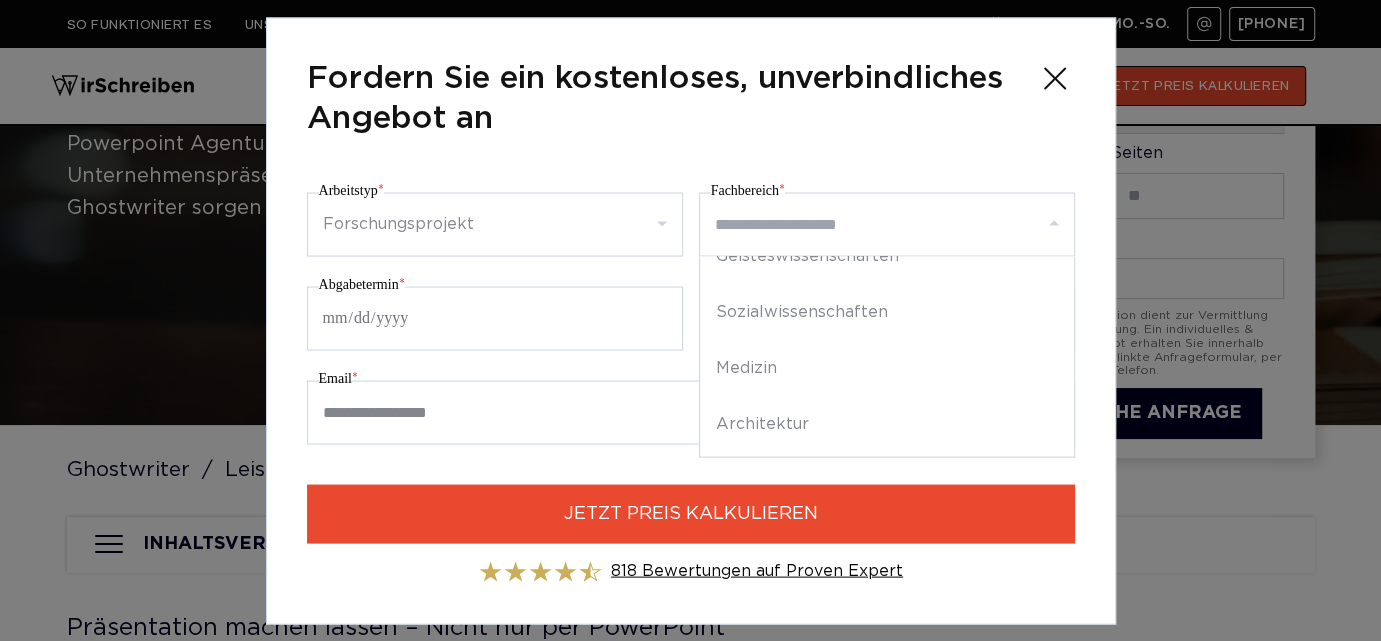 scroll, scrollTop: 319, scrollLeft: 0, axis: vertical 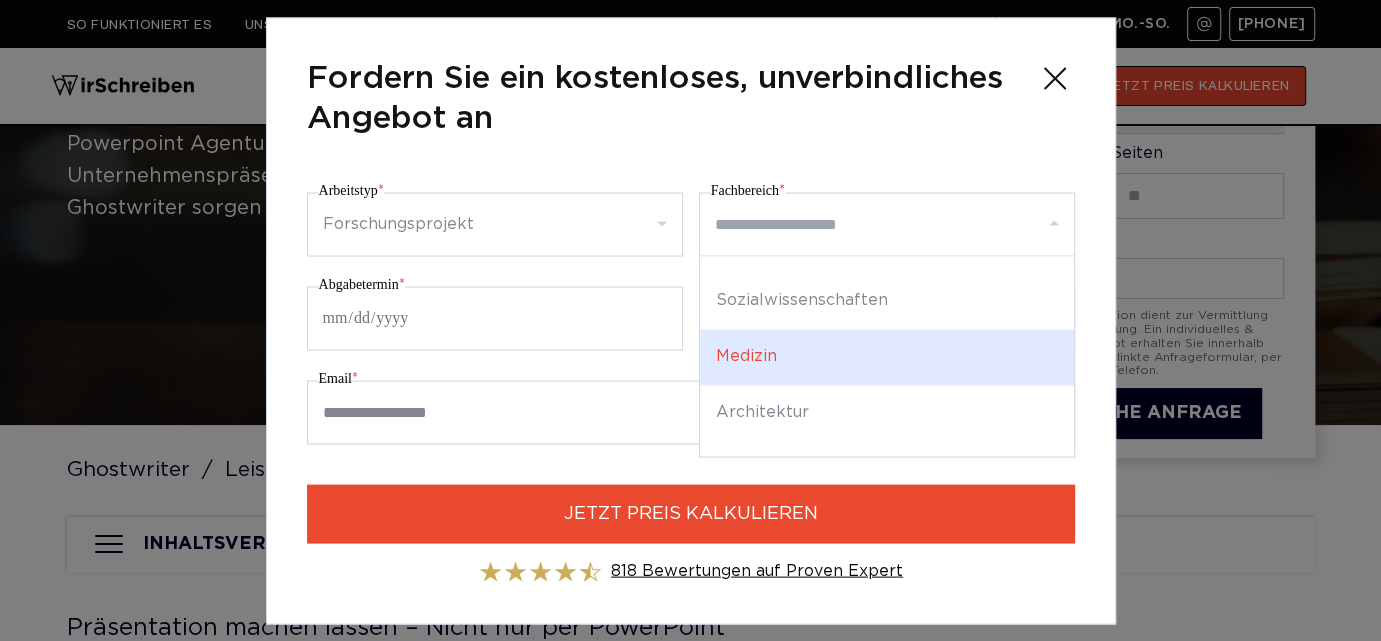 click on "Medizin" at bounding box center [887, 357] 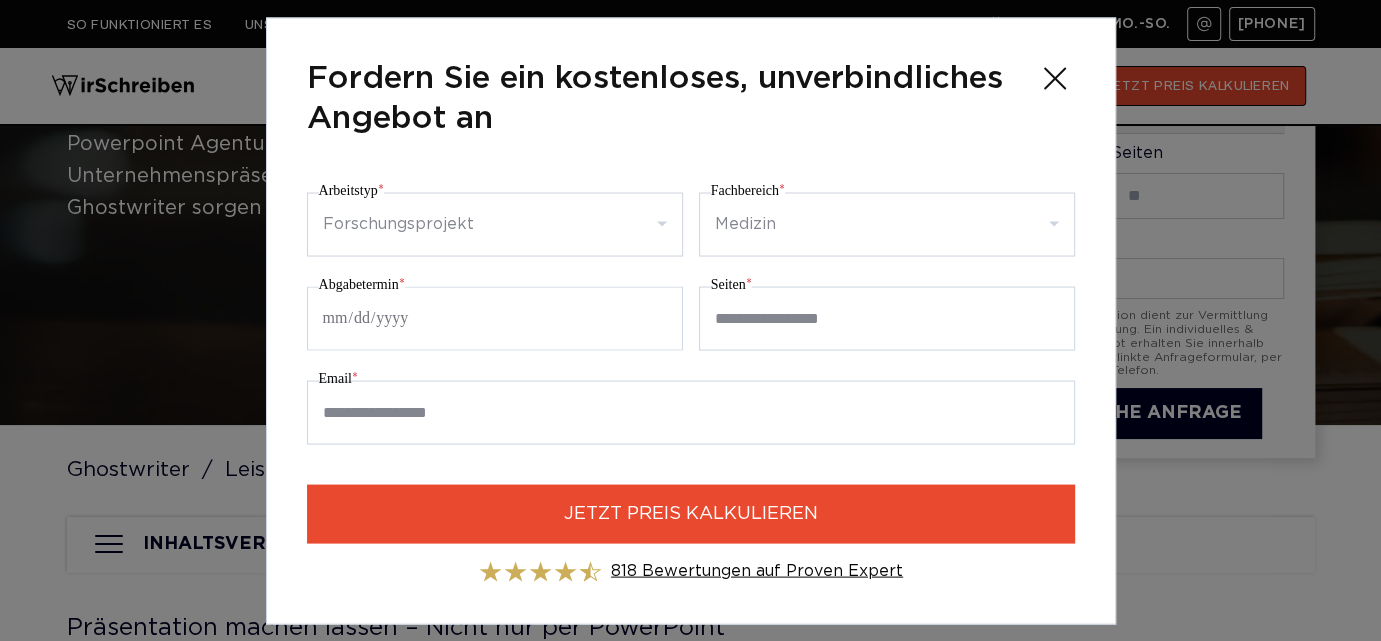 click on "Abgabetermin  *" at bounding box center [495, 318] 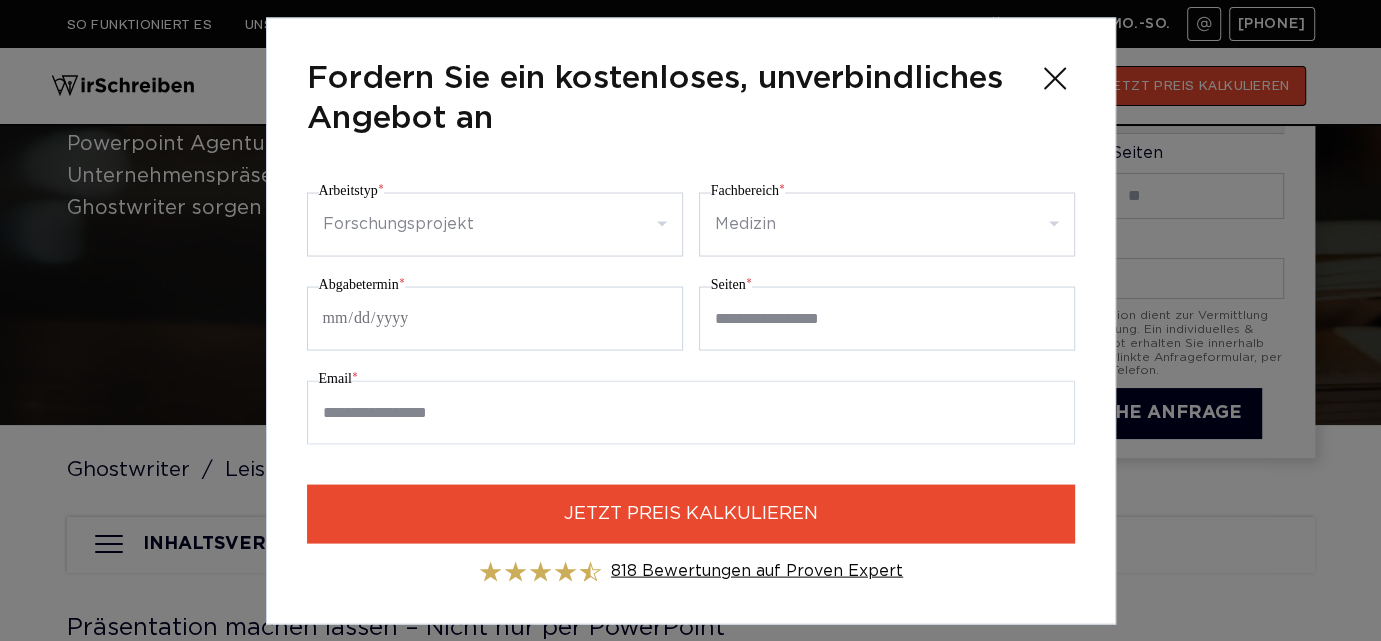 click on "Email  *" at bounding box center [691, 412] 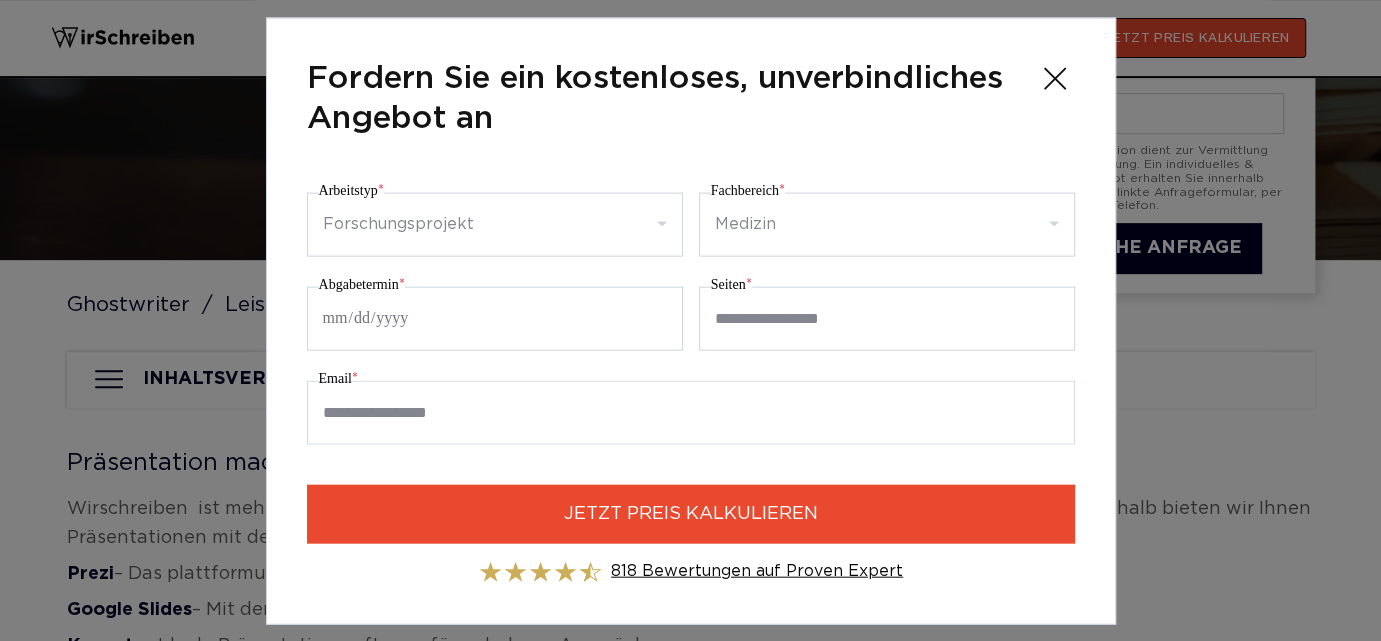 scroll, scrollTop: 432, scrollLeft: 0, axis: vertical 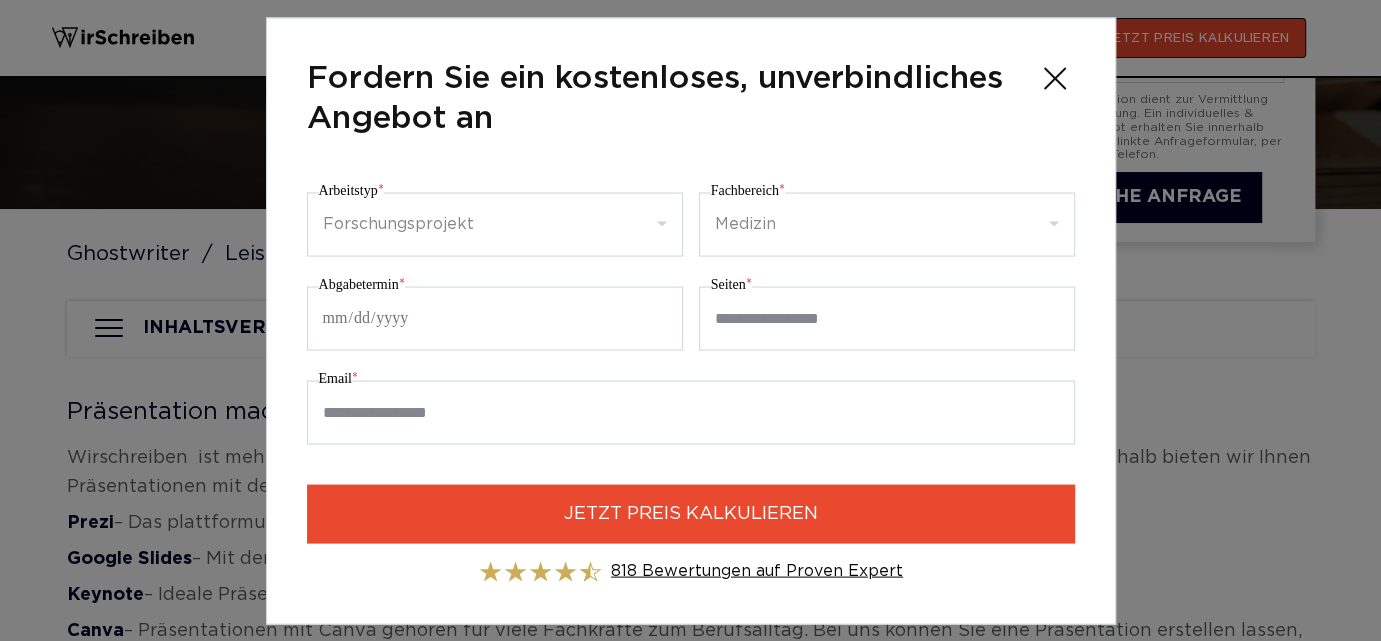 click 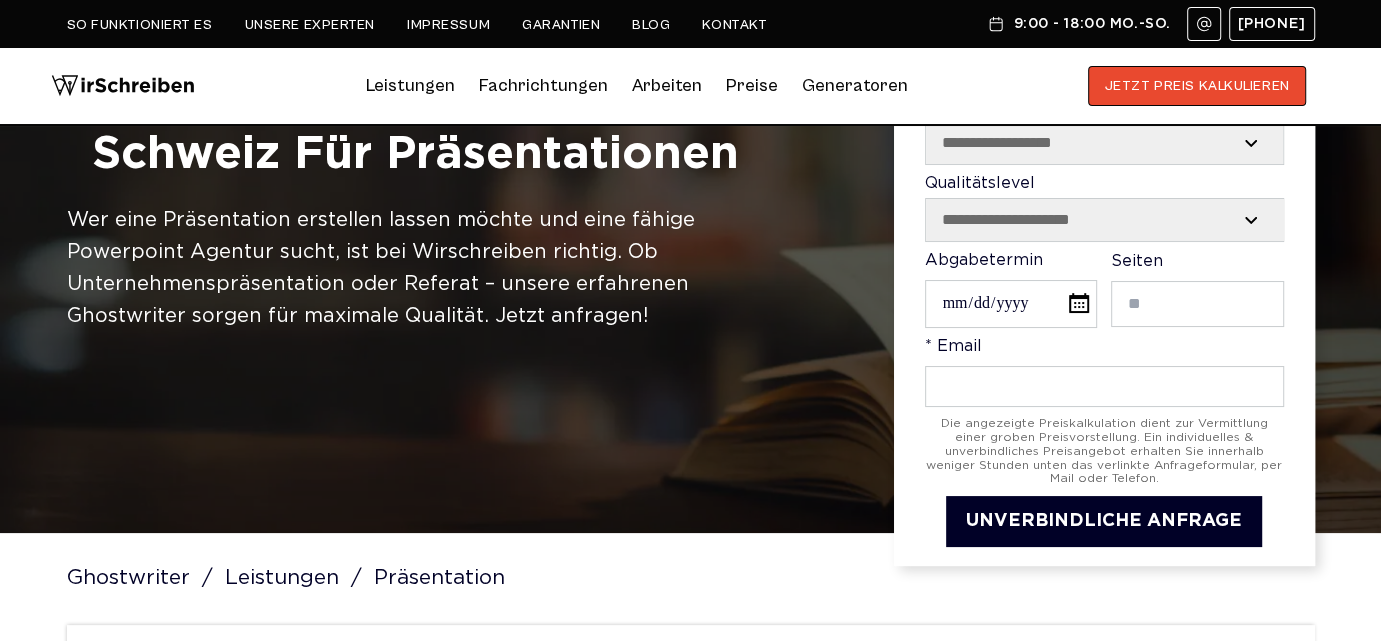 scroll, scrollTop: 32, scrollLeft: 0, axis: vertical 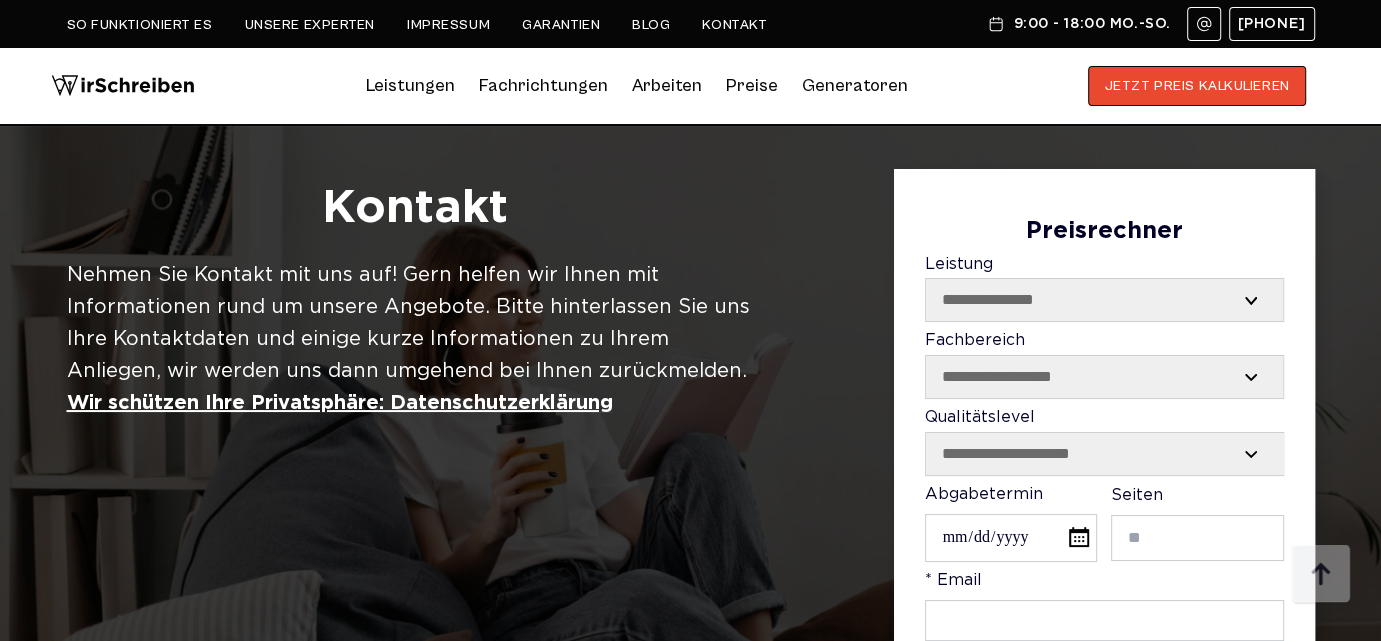 click on "**********" at bounding box center (691, 484) 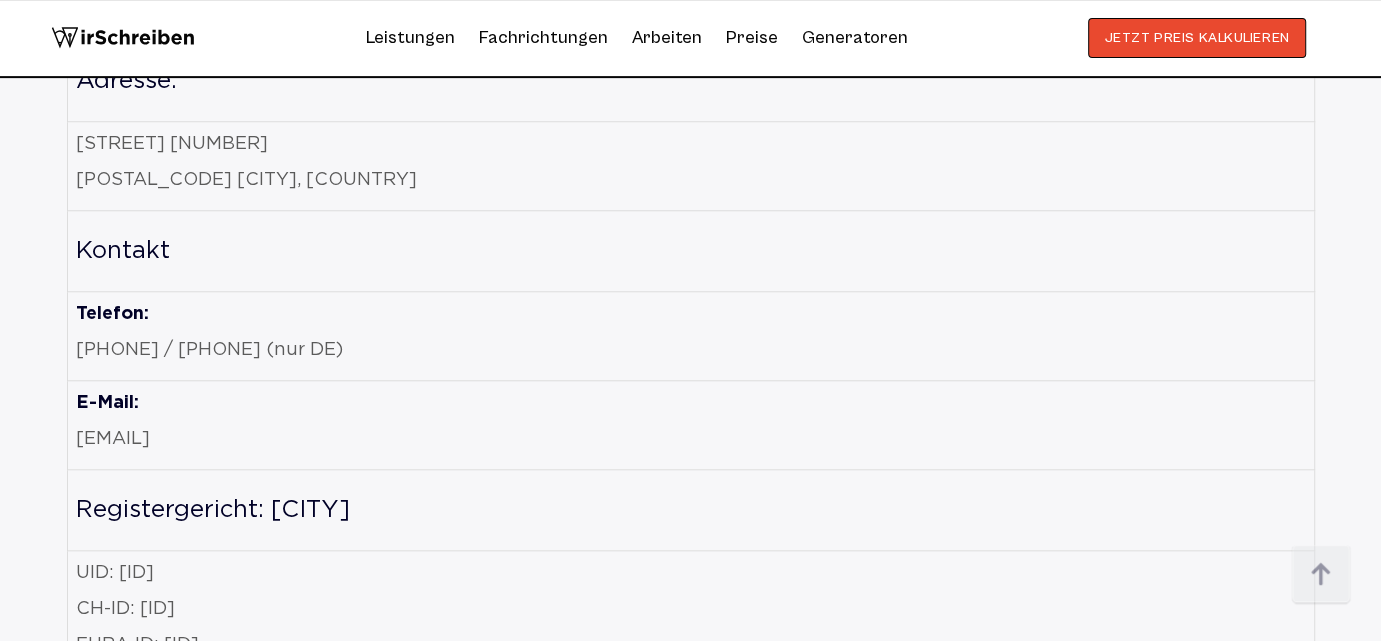 scroll, scrollTop: 1296, scrollLeft: 0, axis: vertical 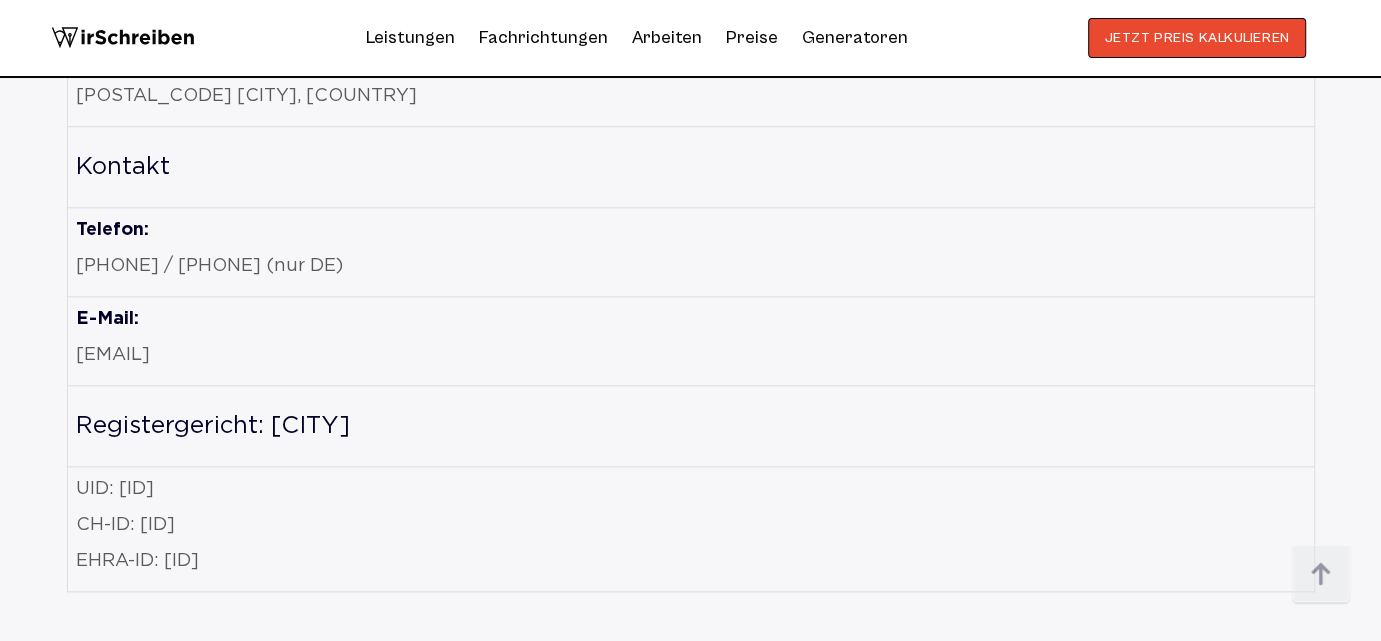 drag, startPoint x: 266, startPoint y: 356, endPoint x: 71, endPoint y: 351, distance: 195.06409 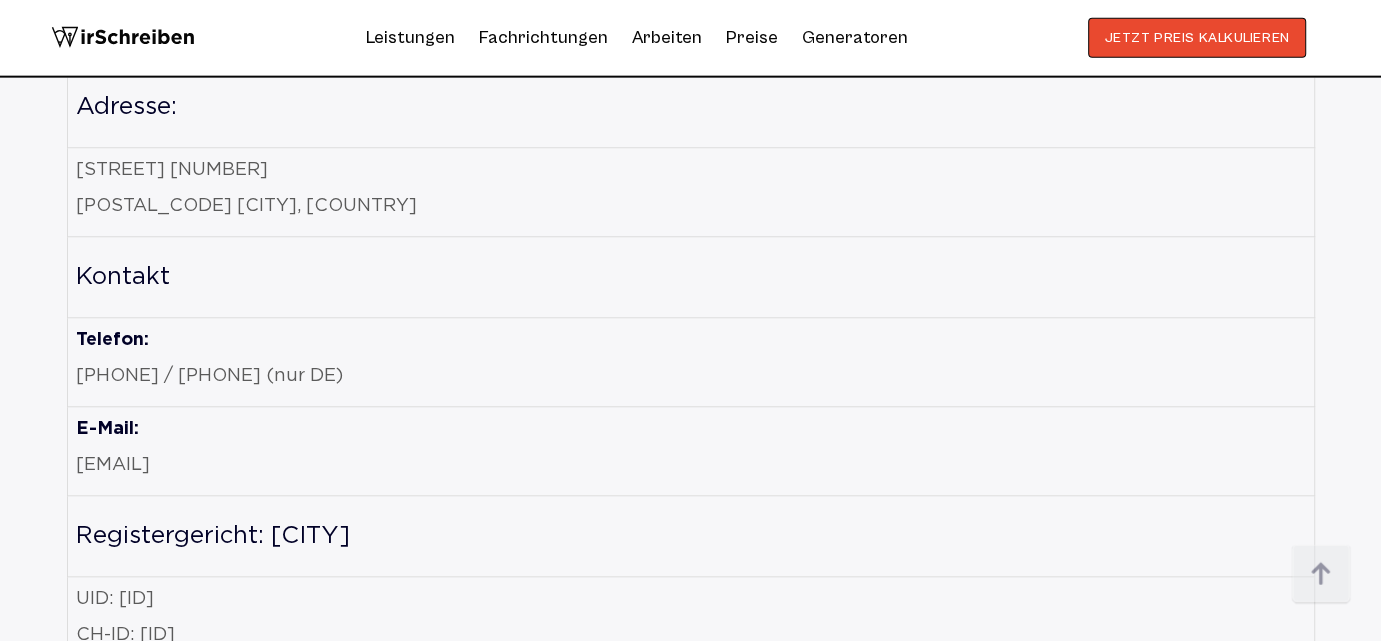 scroll, scrollTop: 1188, scrollLeft: 0, axis: vertical 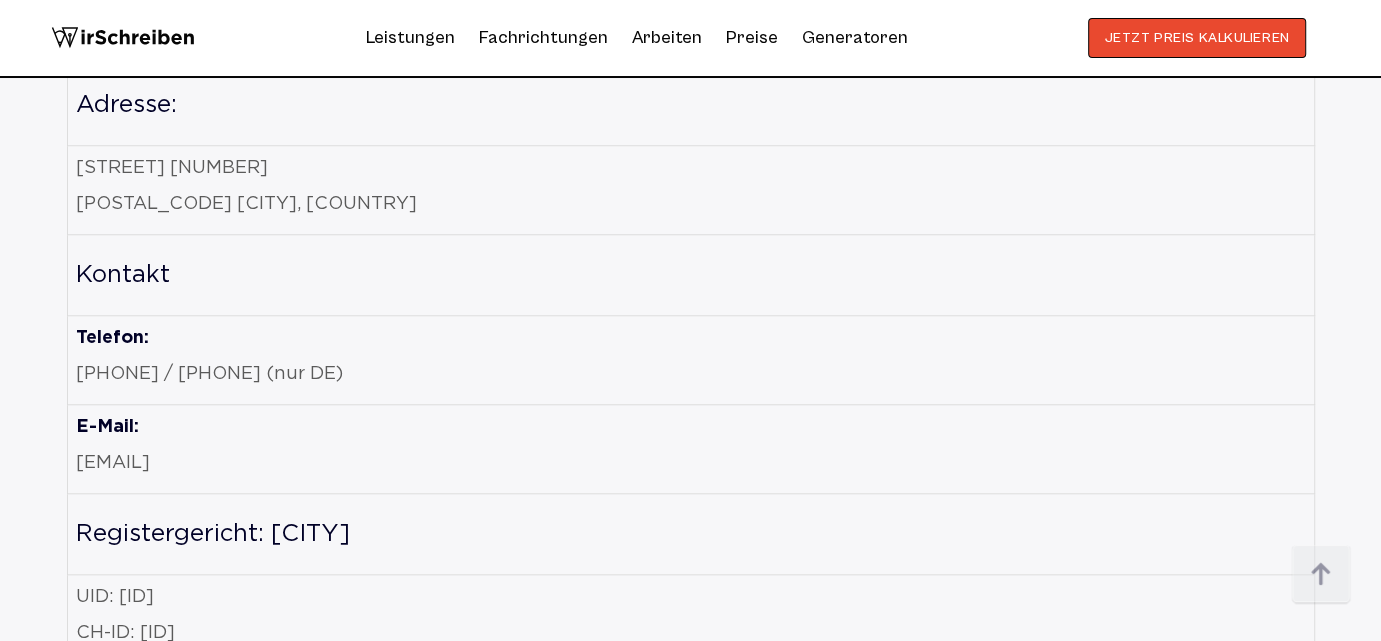 click on "+41415126005 / +498000002747 (nur DE)" at bounding box center (691, 374) 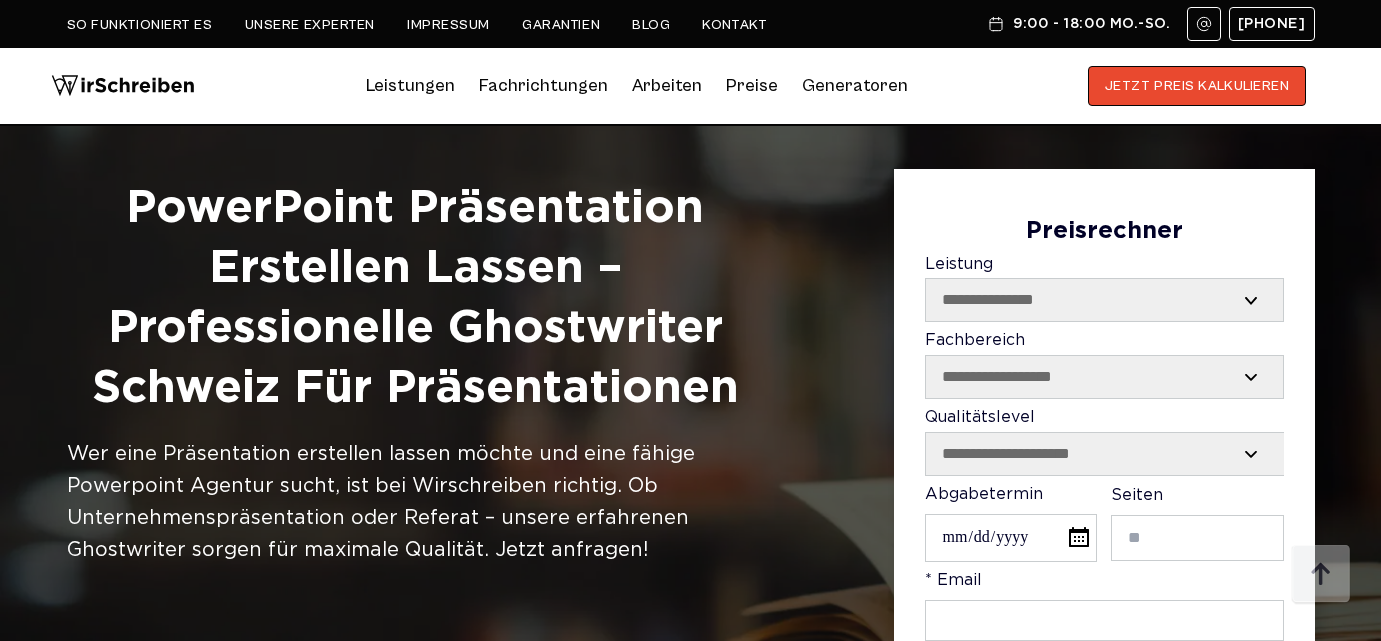 scroll, scrollTop: 0, scrollLeft: 0, axis: both 